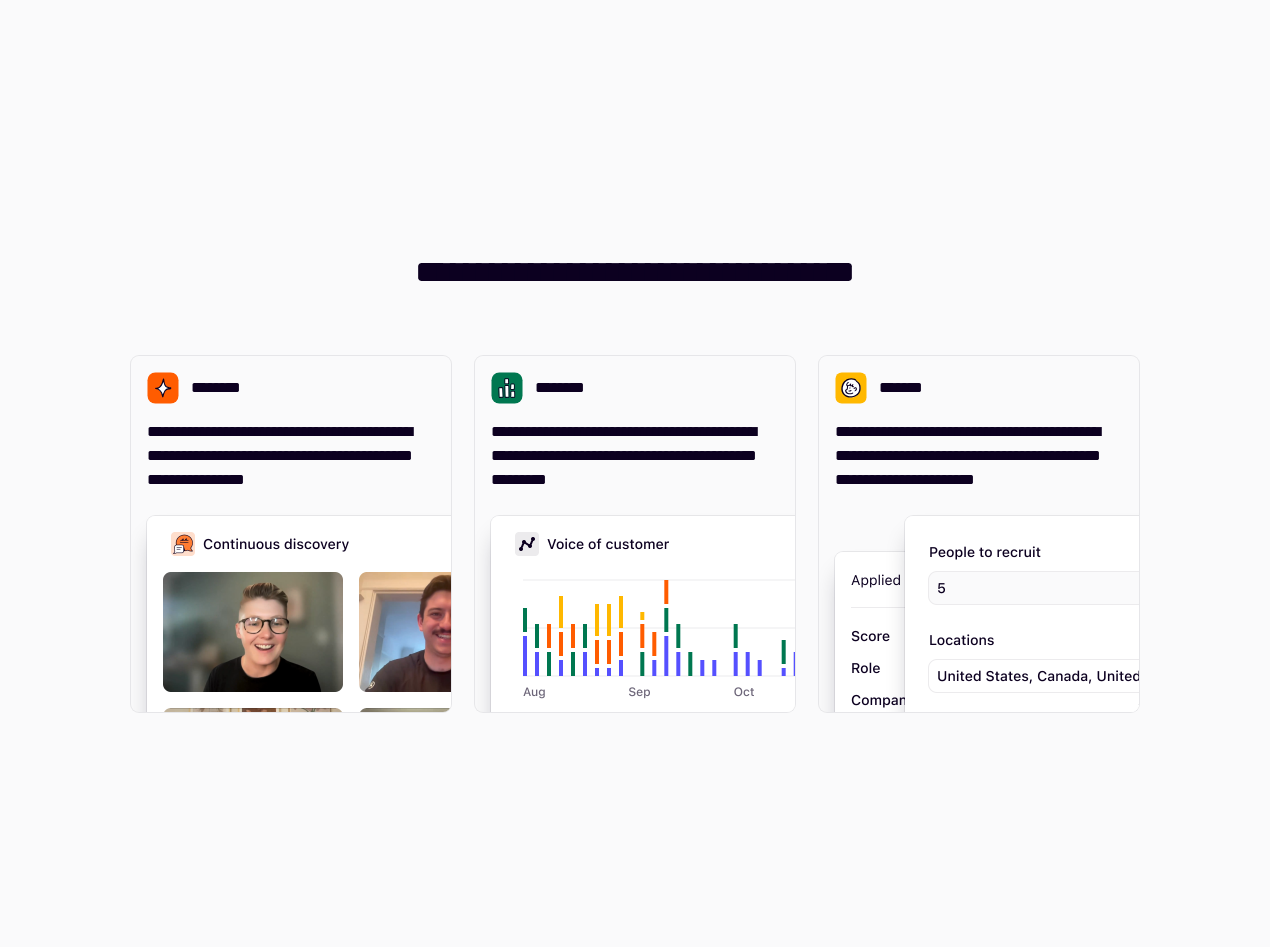 scroll, scrollTop: 0, scrollLeft: 0, axis: both 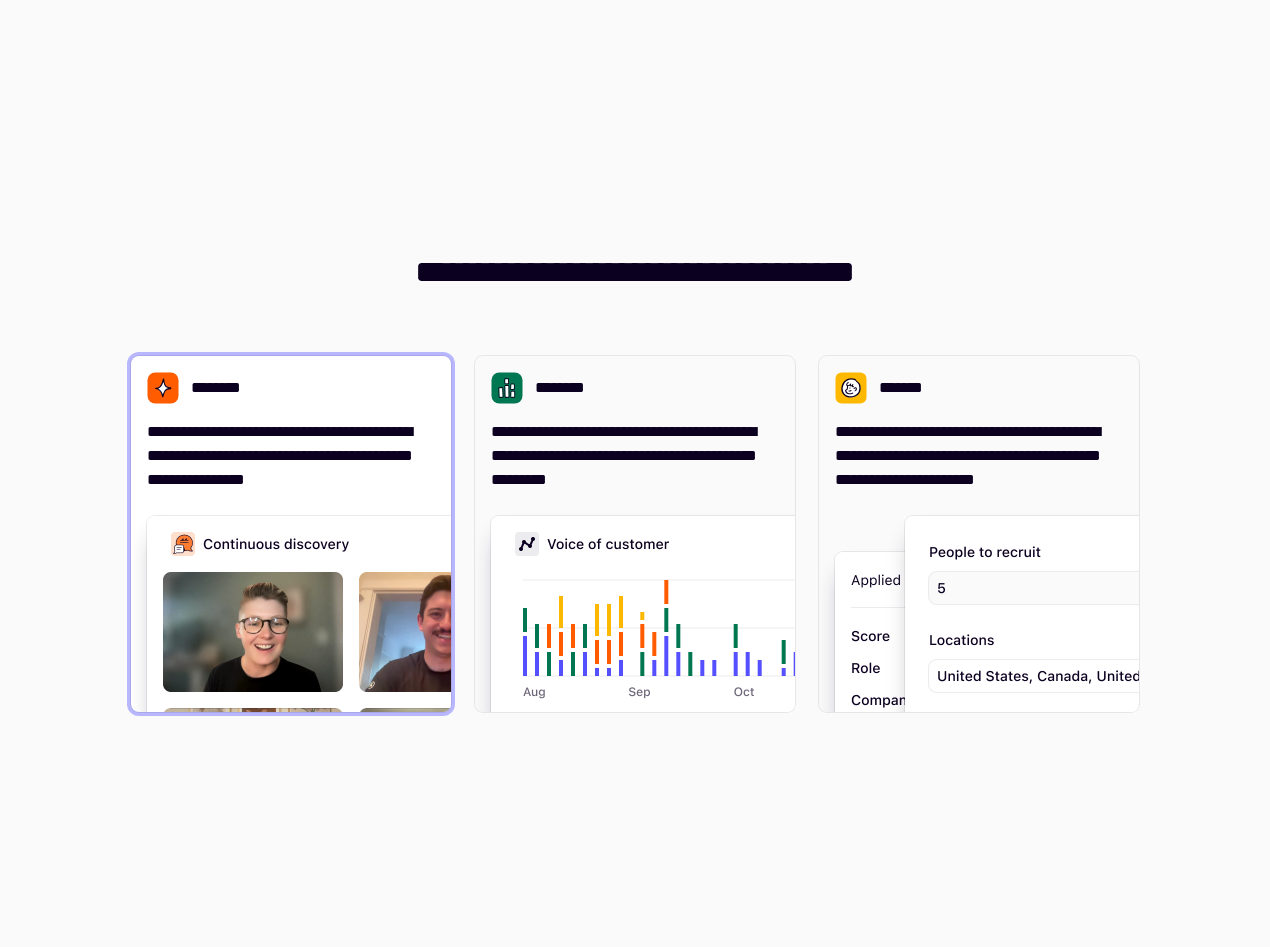 click on "**********" at bounding box center (291, 456) 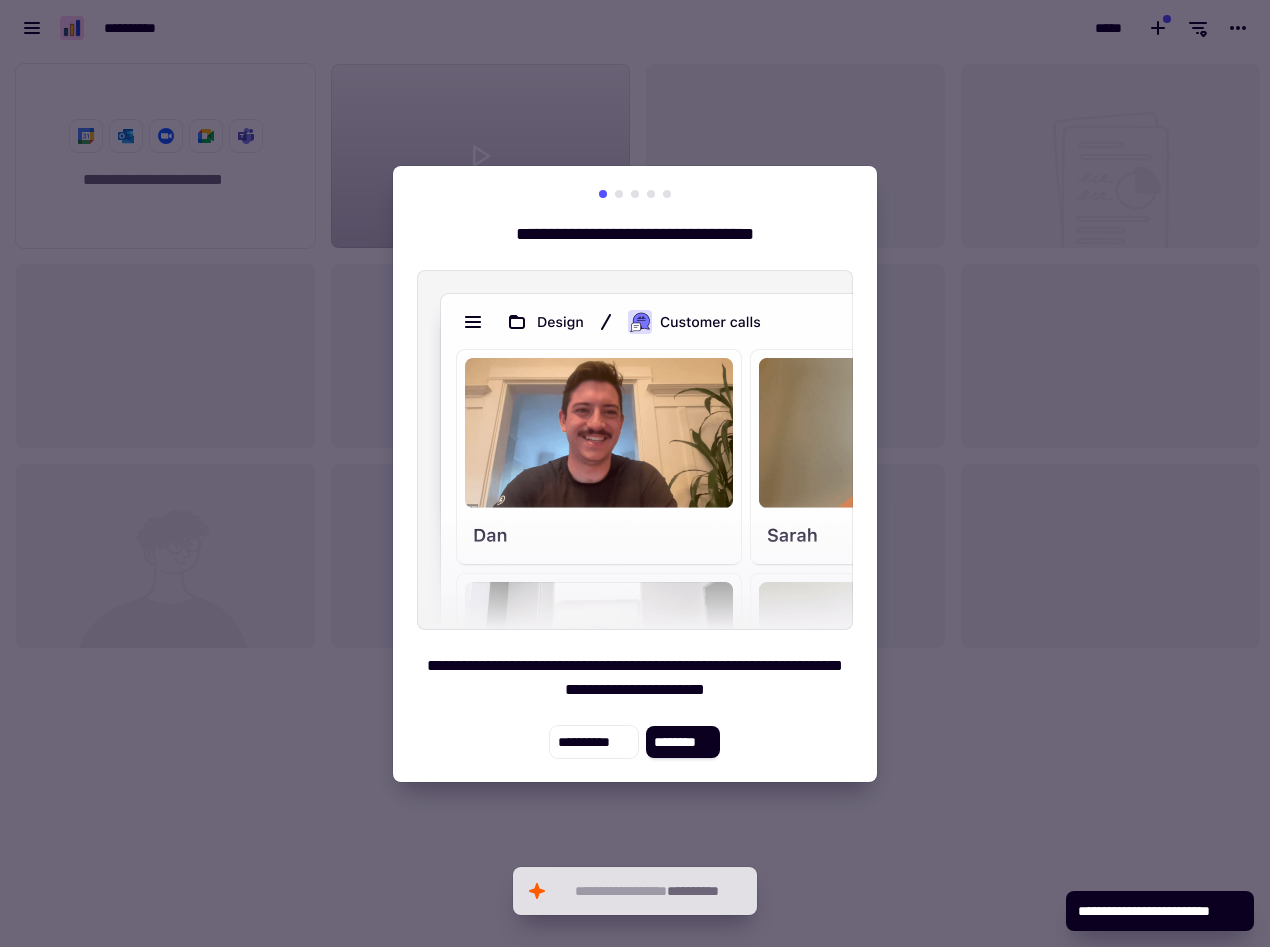 scroll, scrollTop: 16, scrollLeft: 16, axis: both 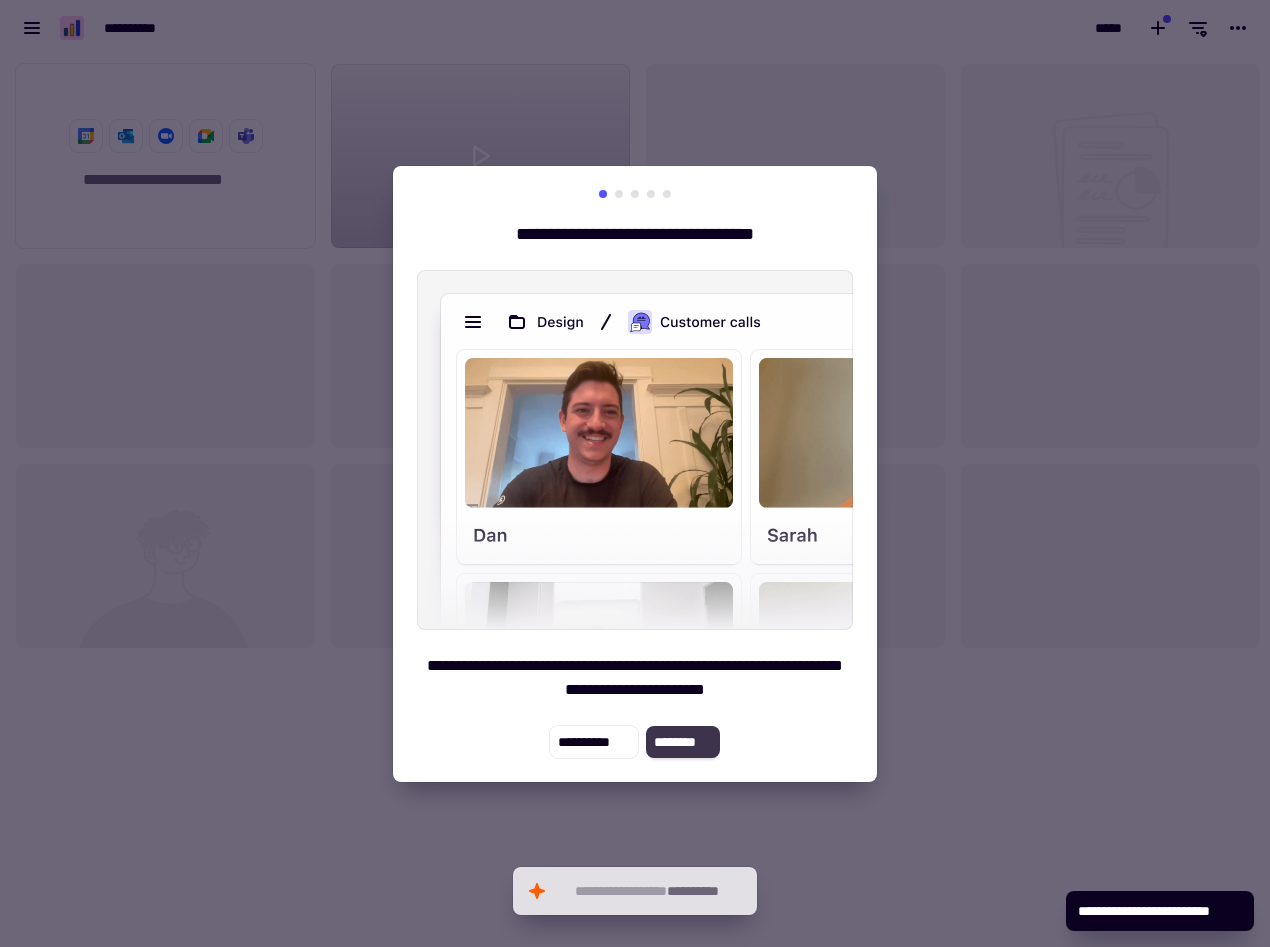 click on "********" 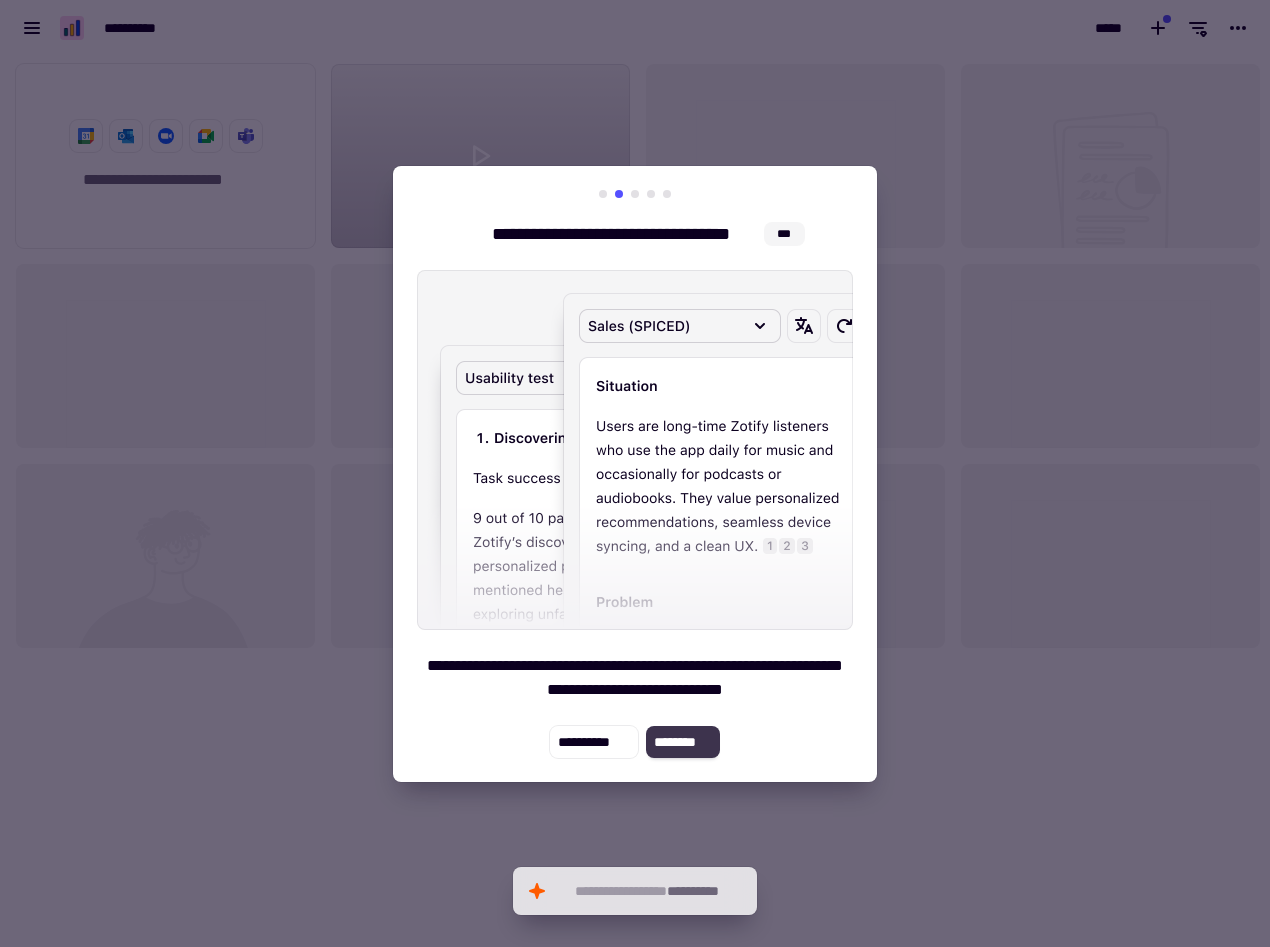 click on "********" 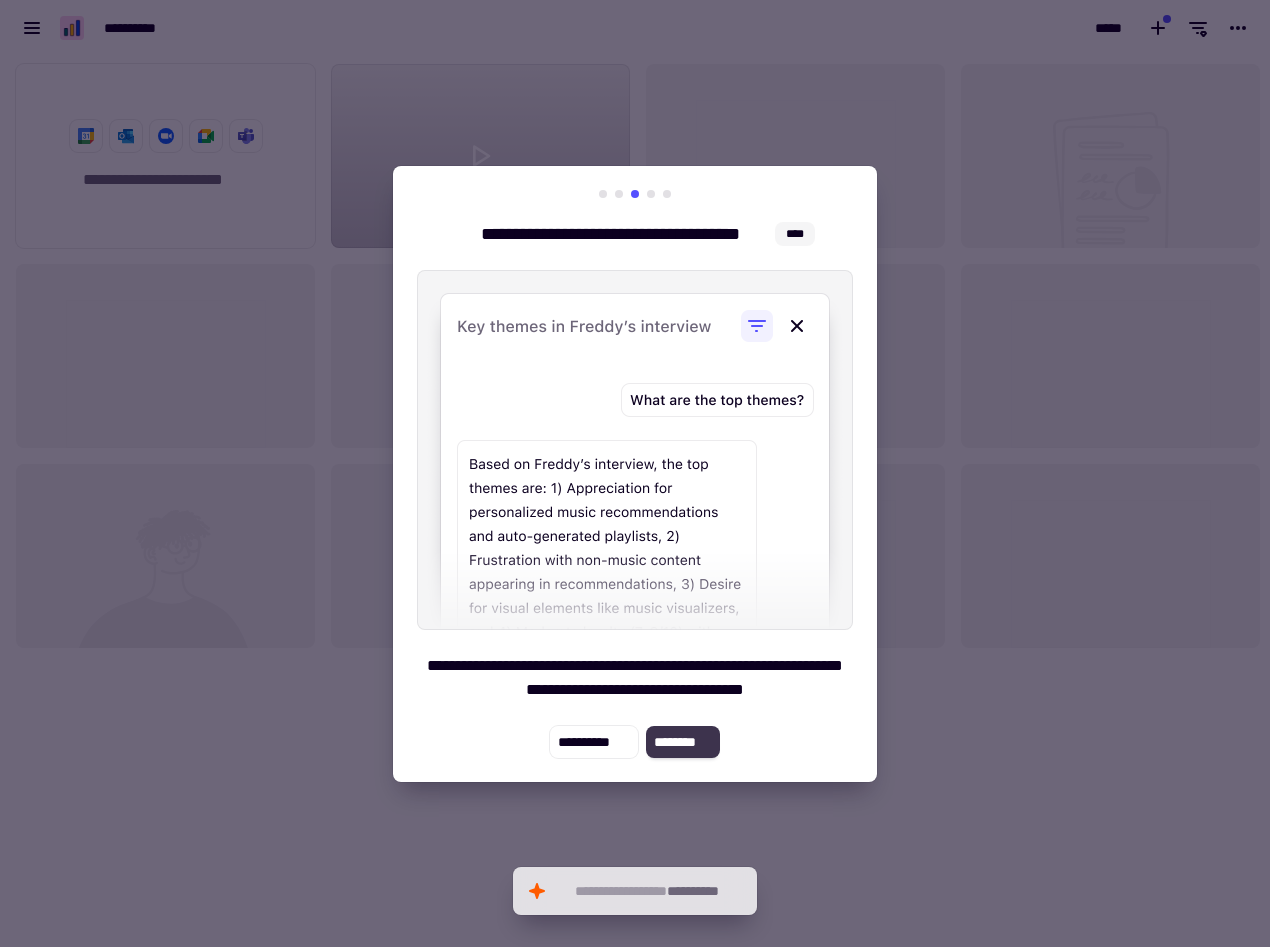 click on "********" 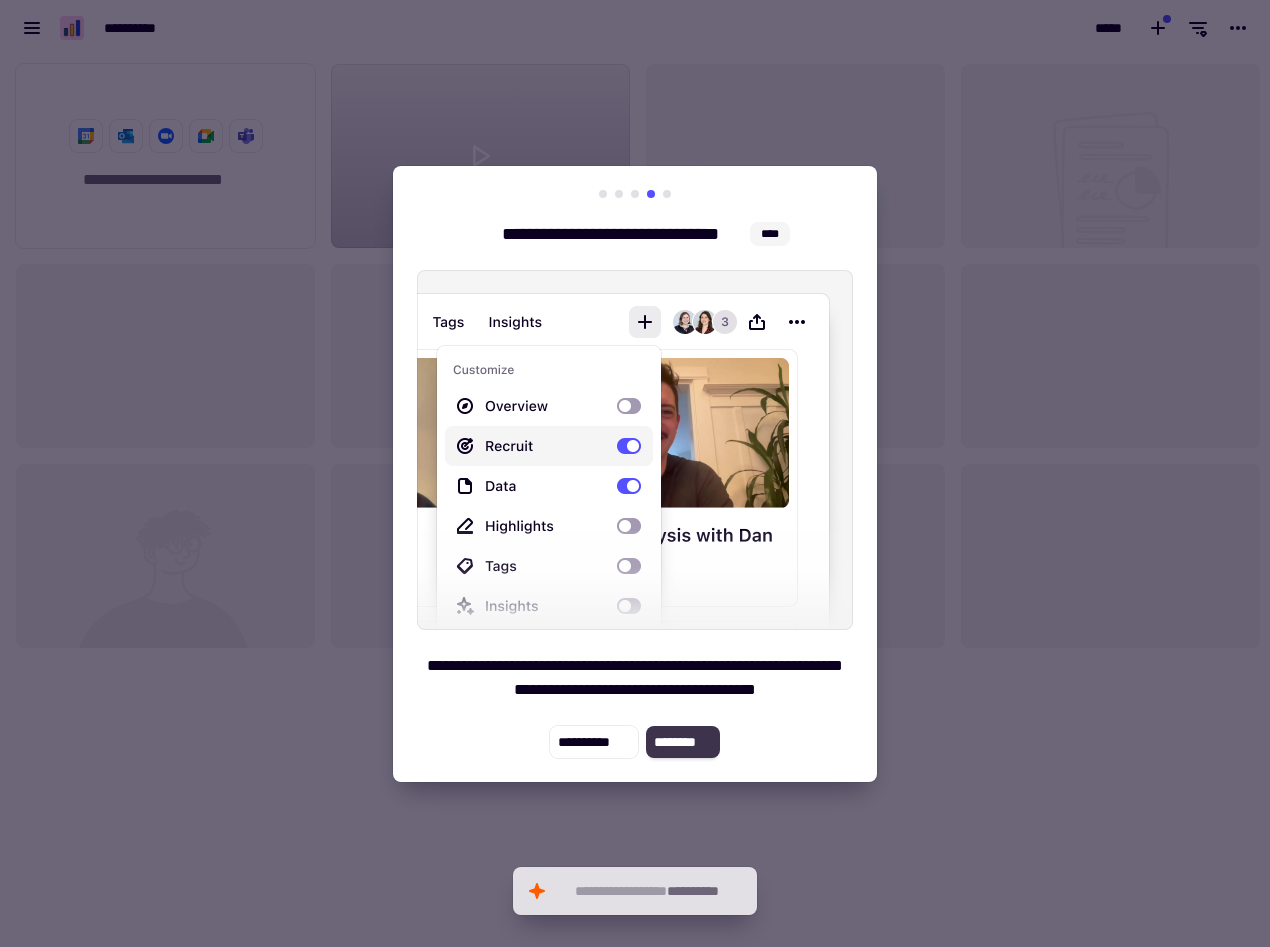 click on "********" 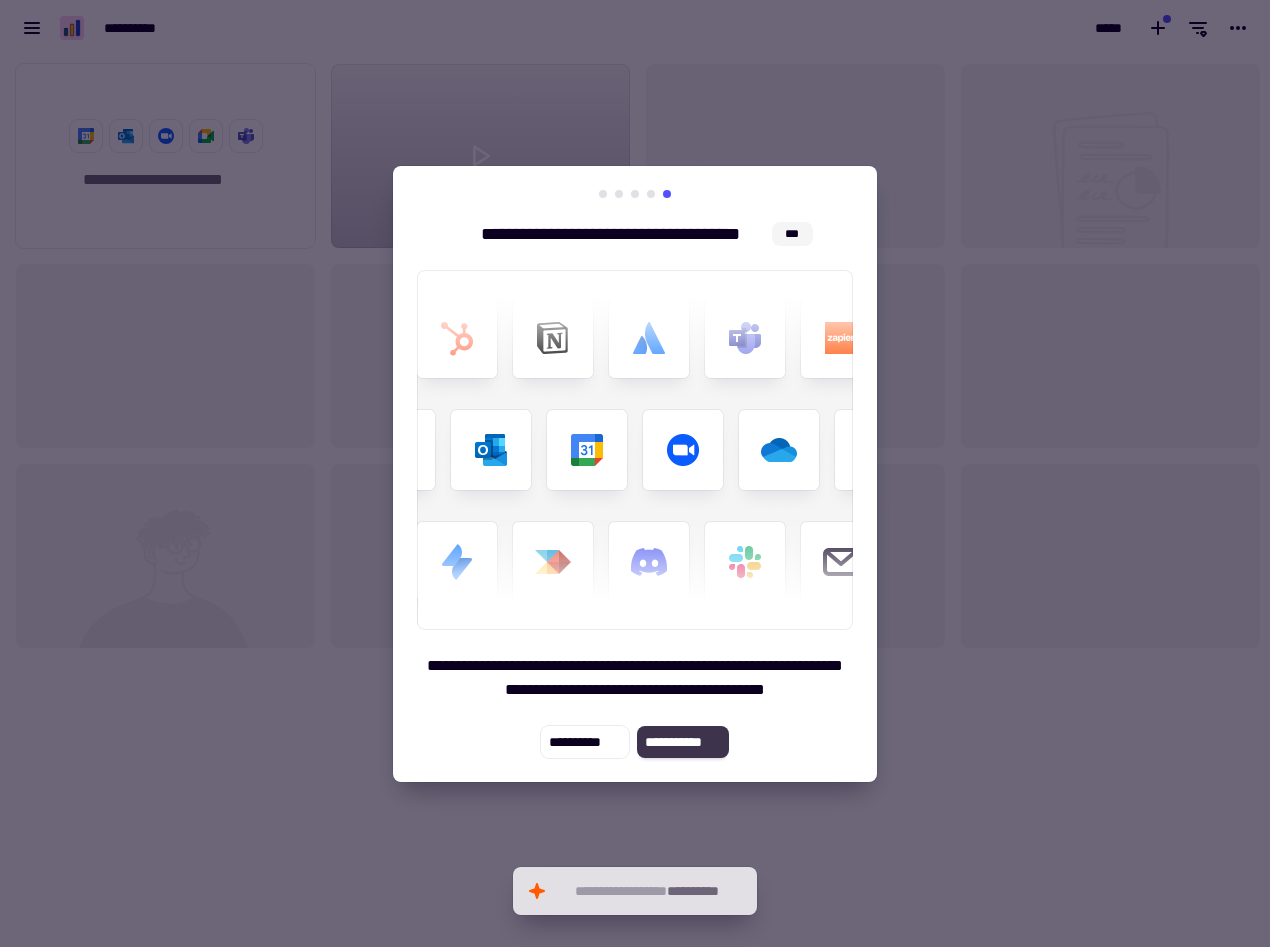 click on "**********" 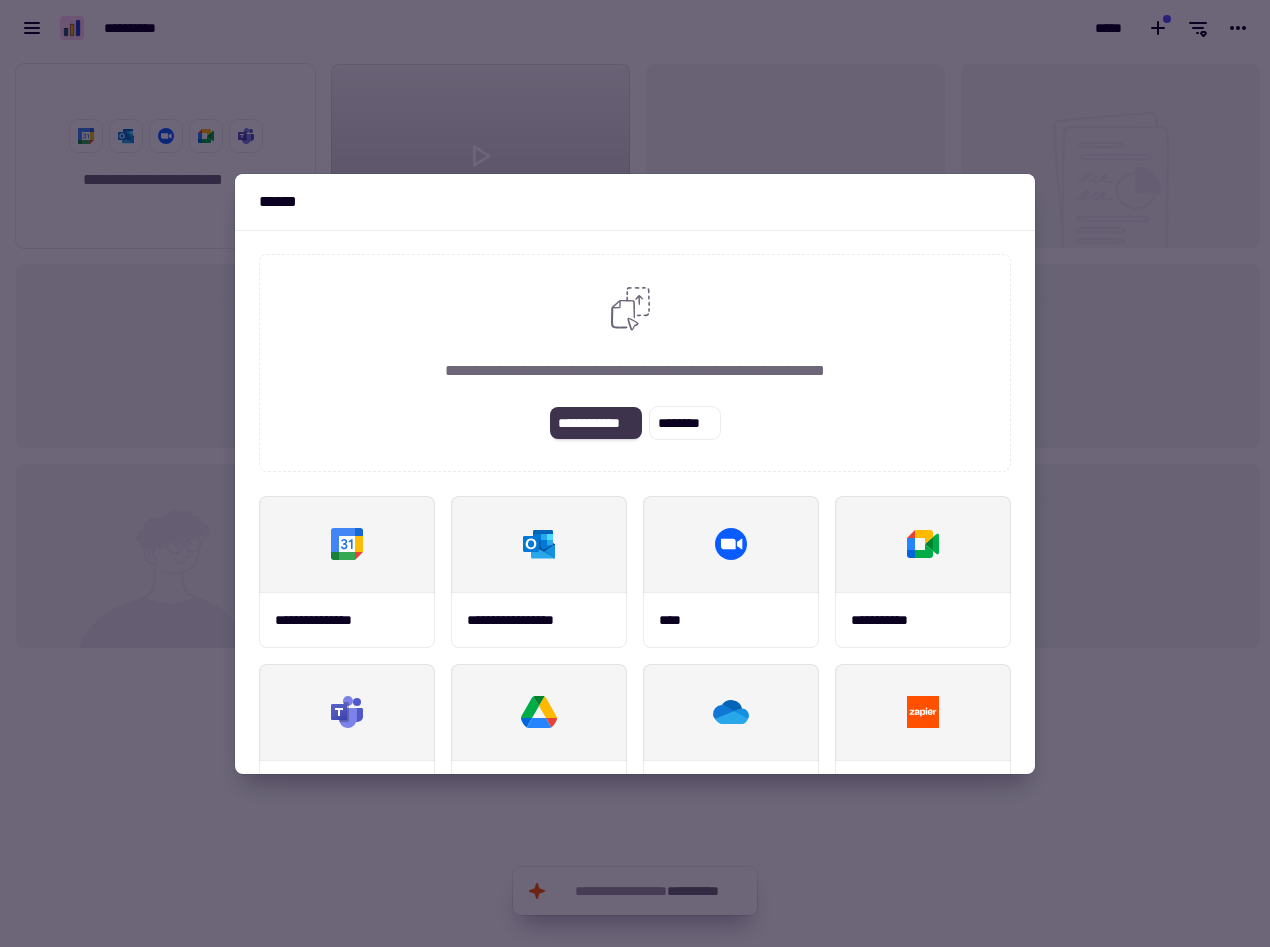 click on "**********" 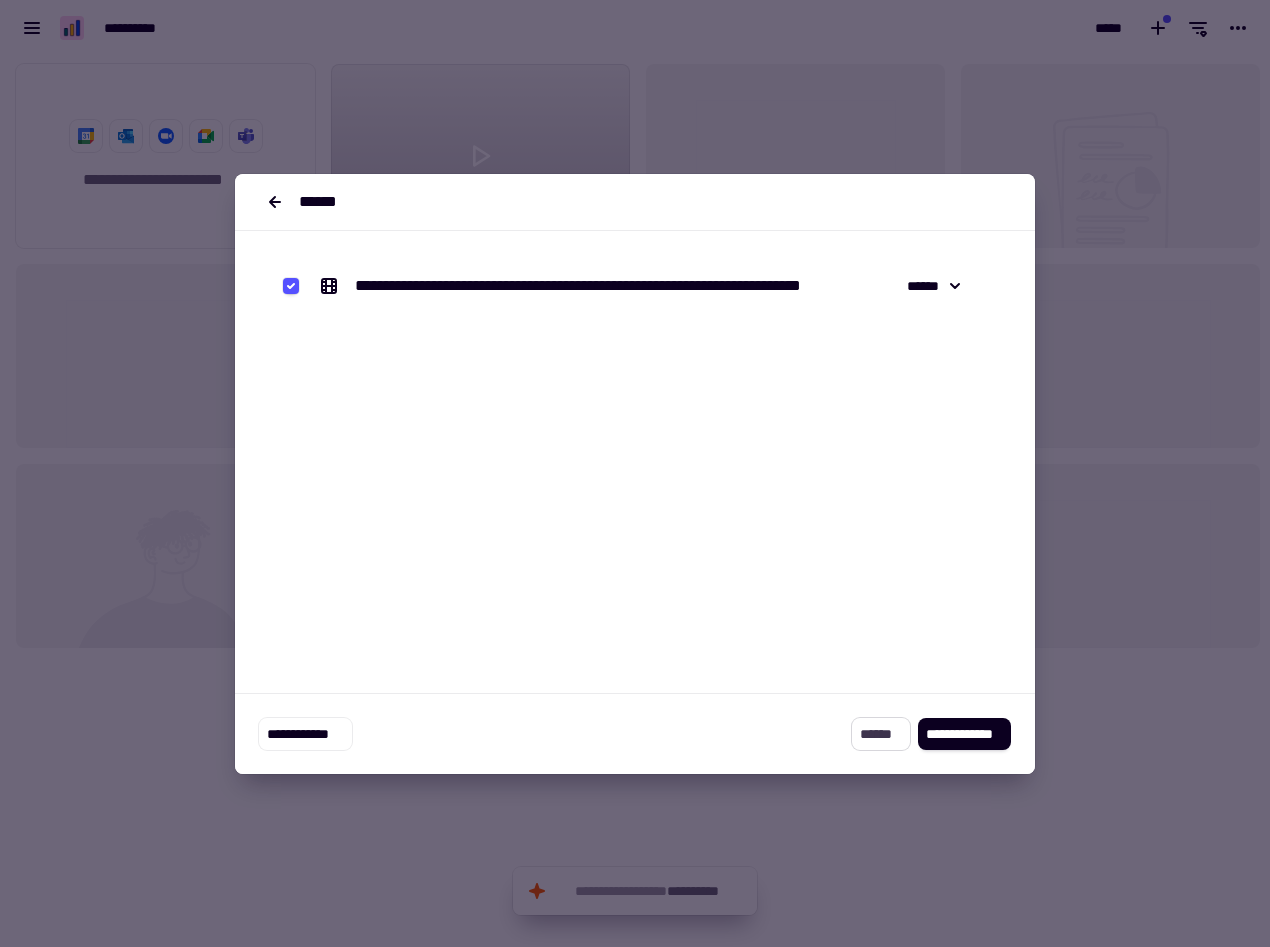 click on "******" 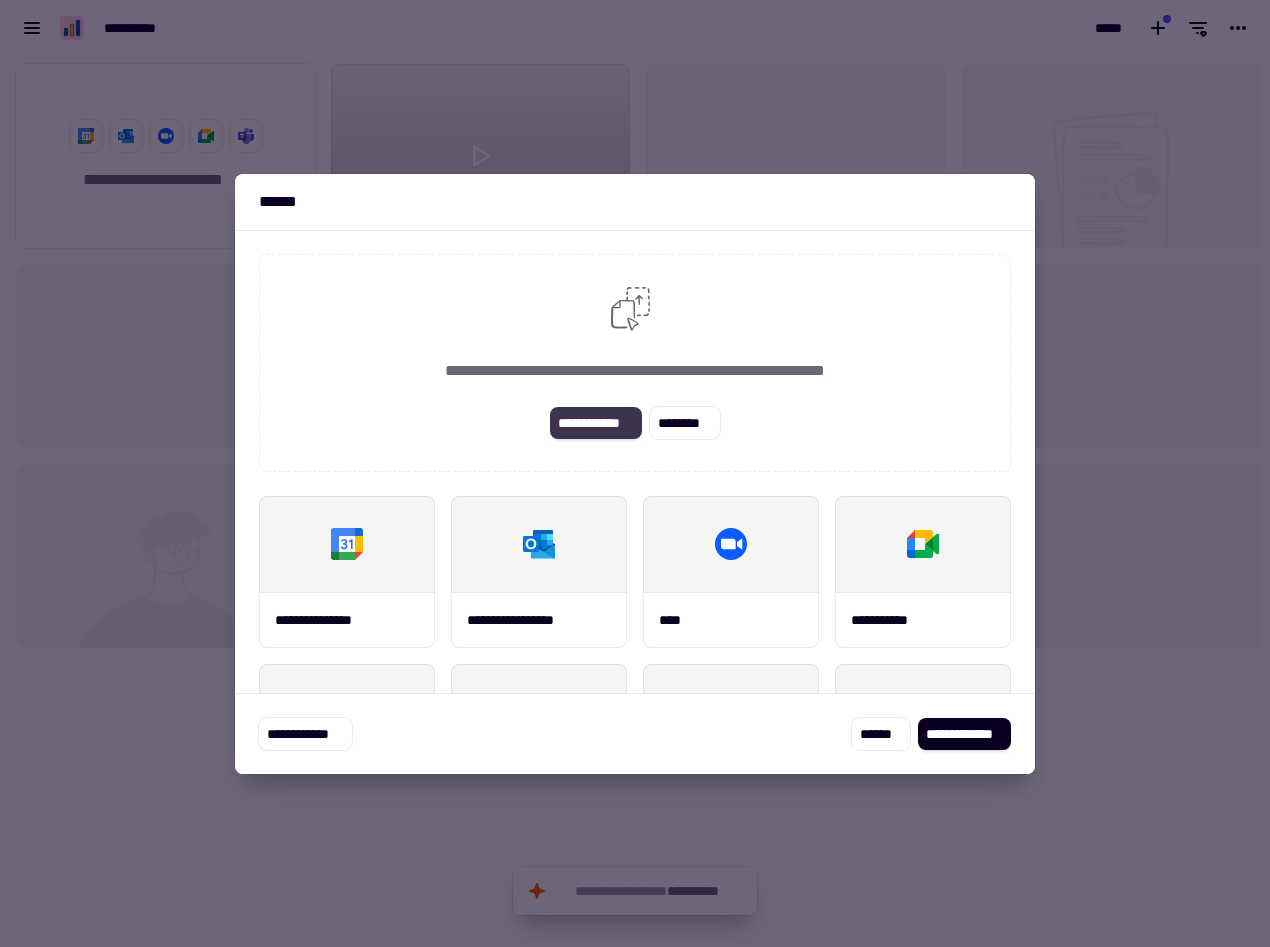 click on "**********" 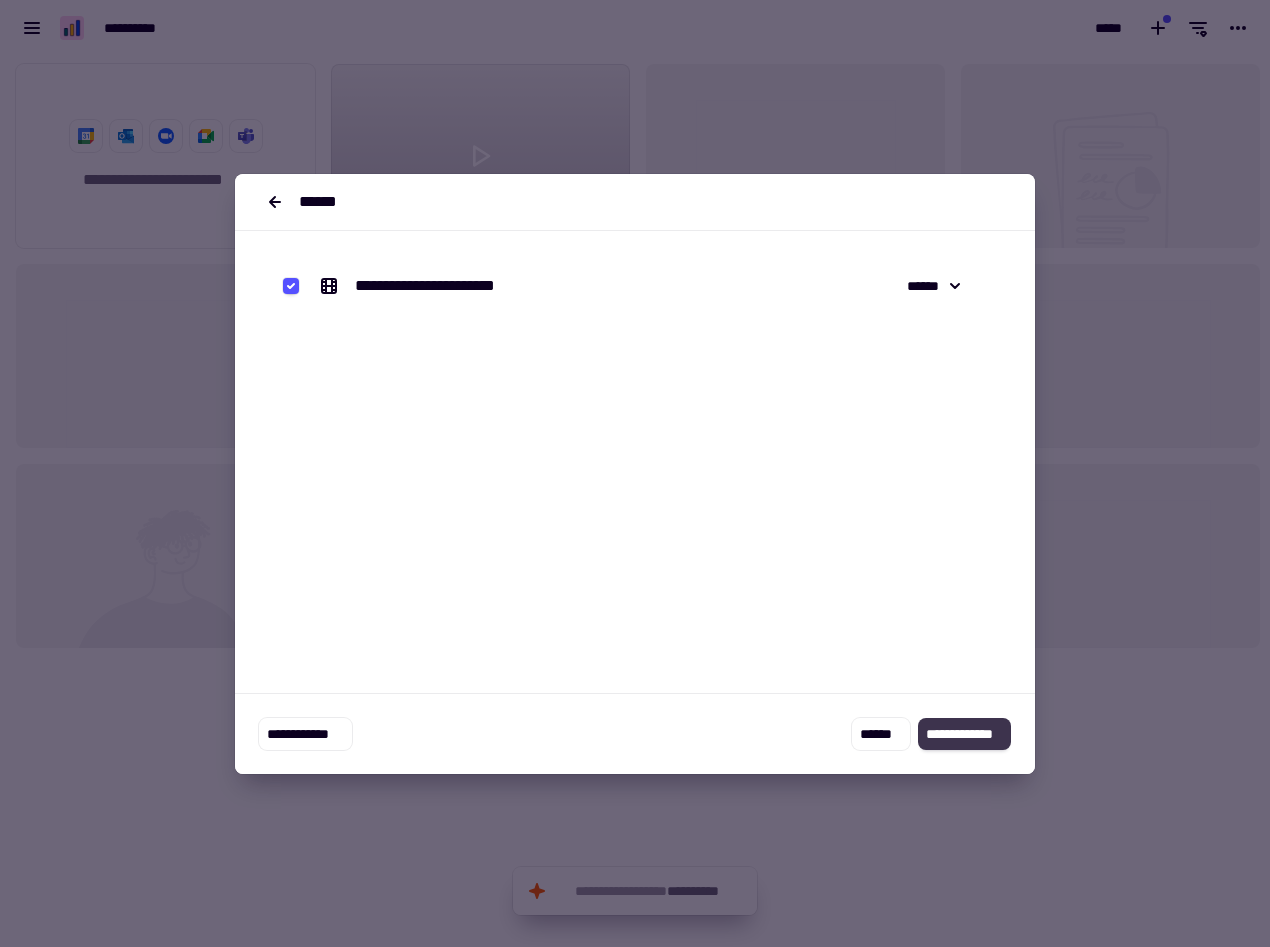 click on "**********" 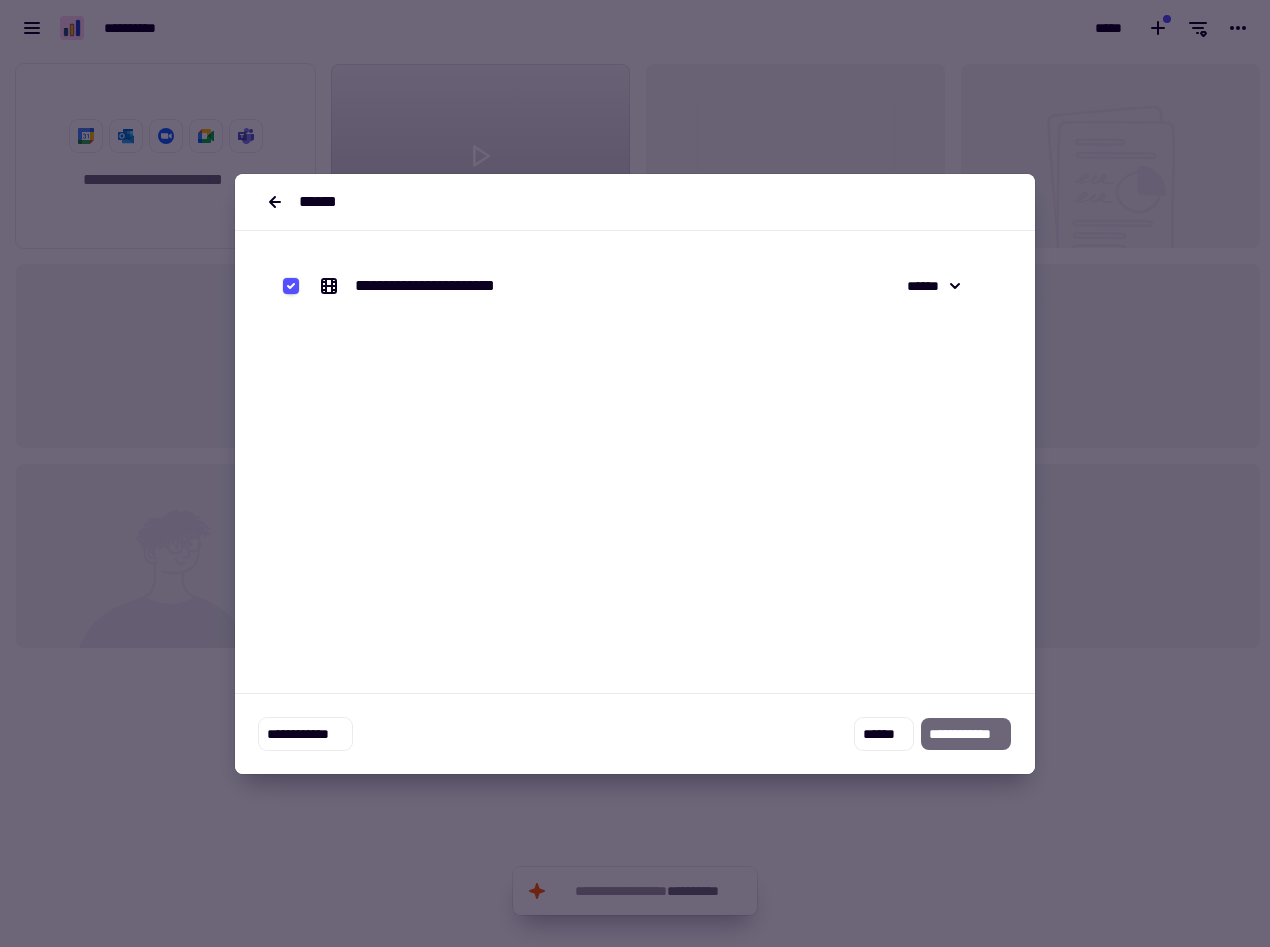 drag, startPoint x: 1246, startPoint y: 92, endPoint x: 1258, endPoint y: 98, distance: 13.416408 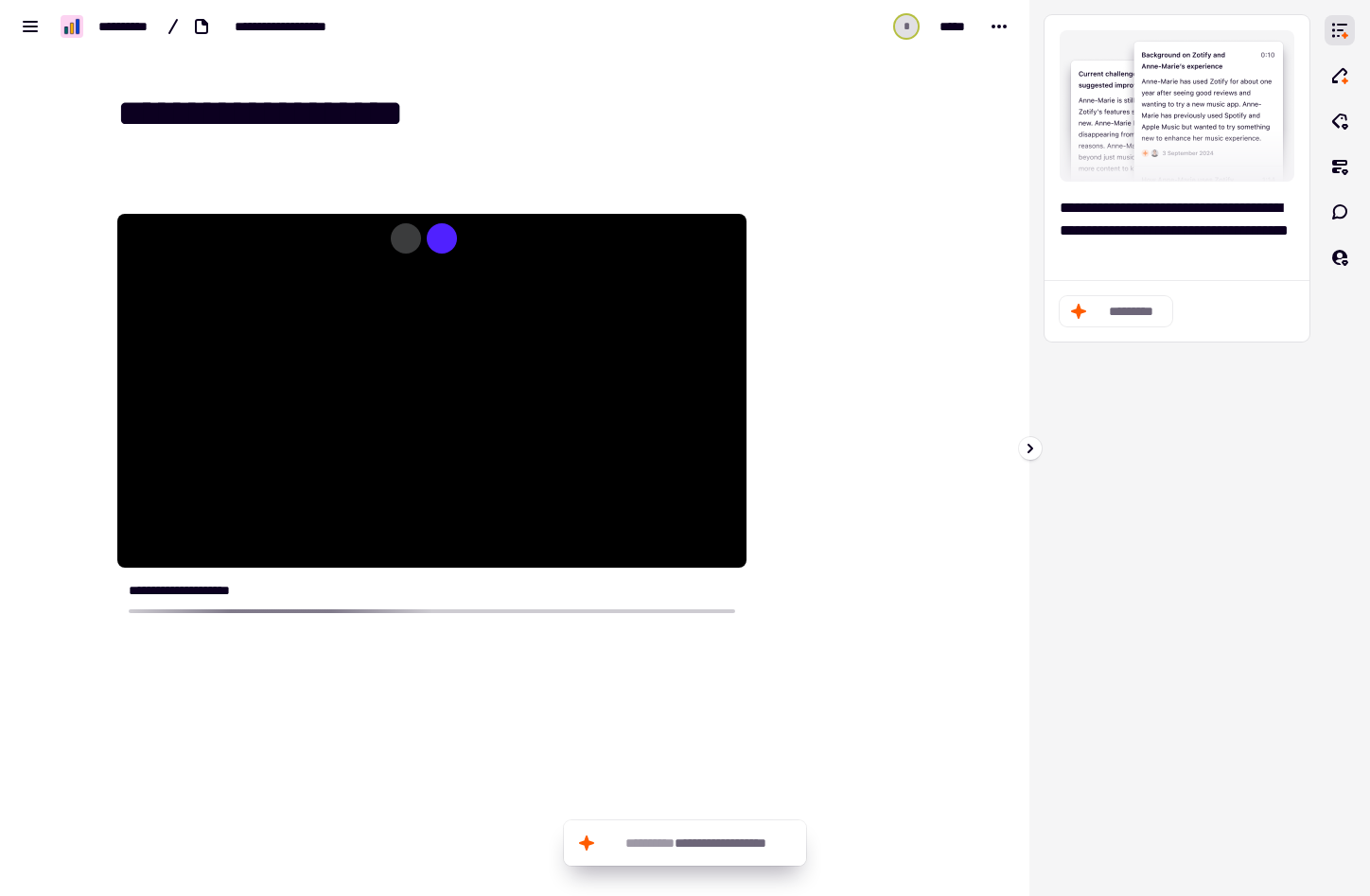 click at bounding box center (1340, 448) 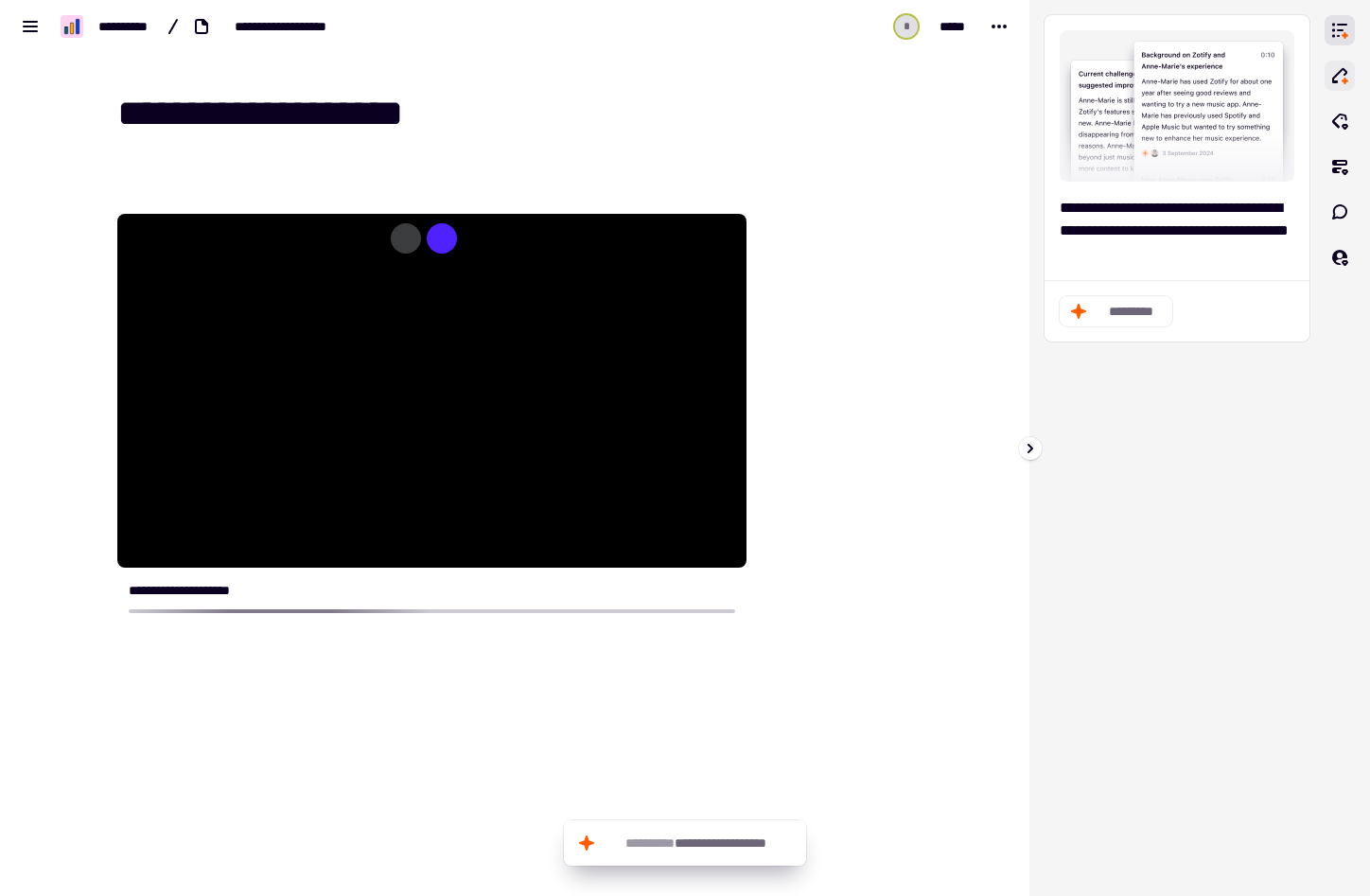 click 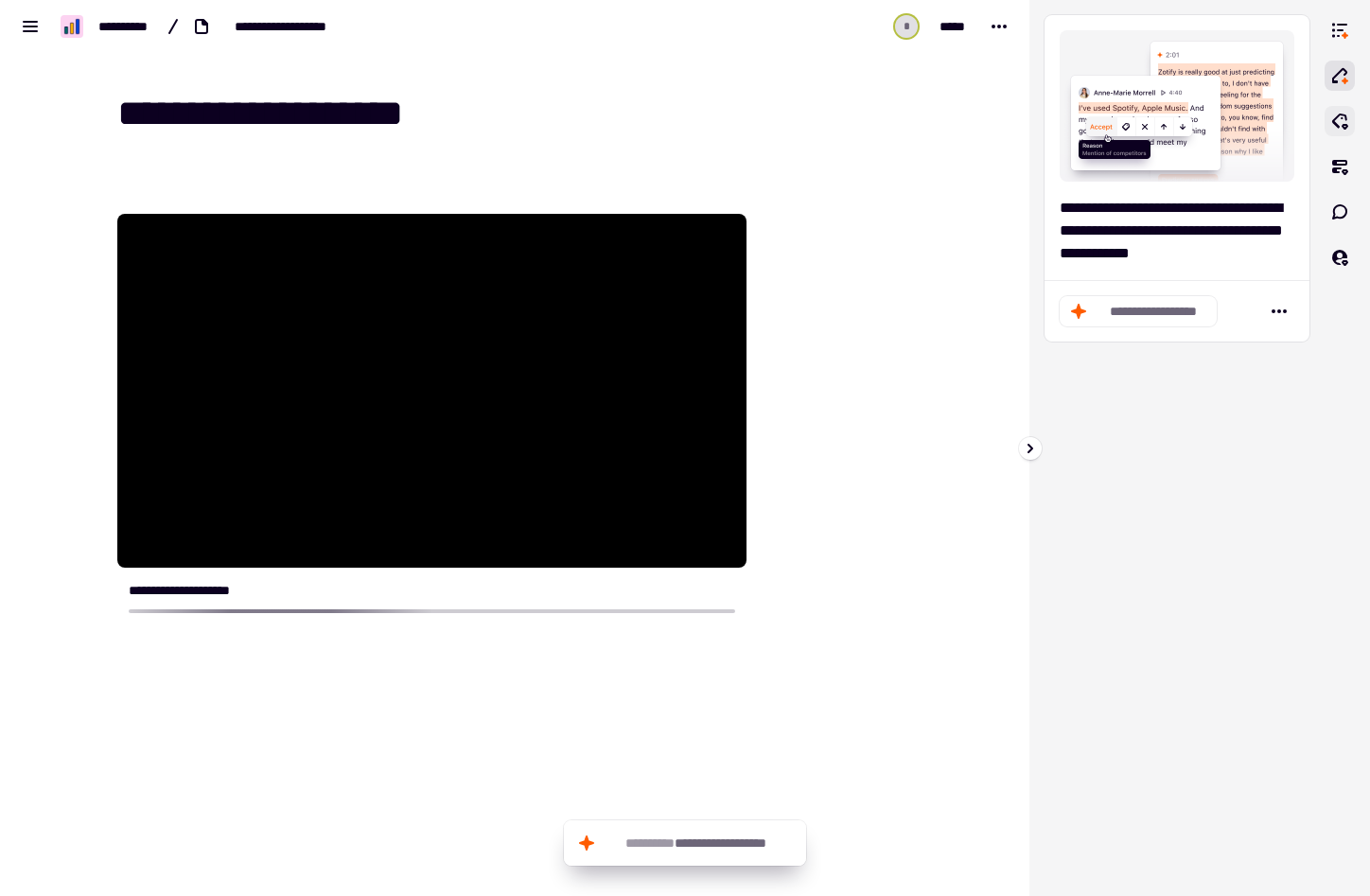 click 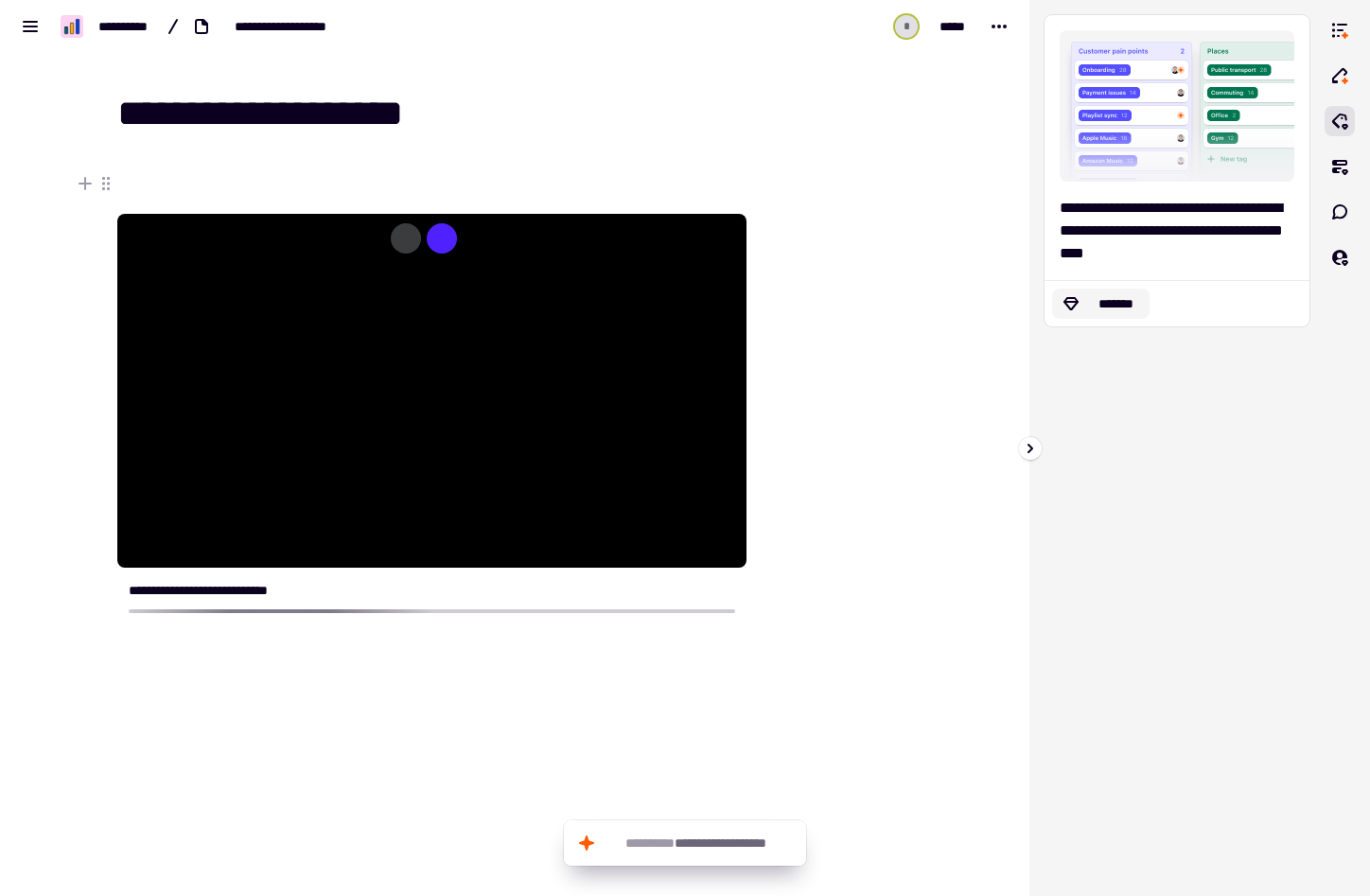 click on "*******" 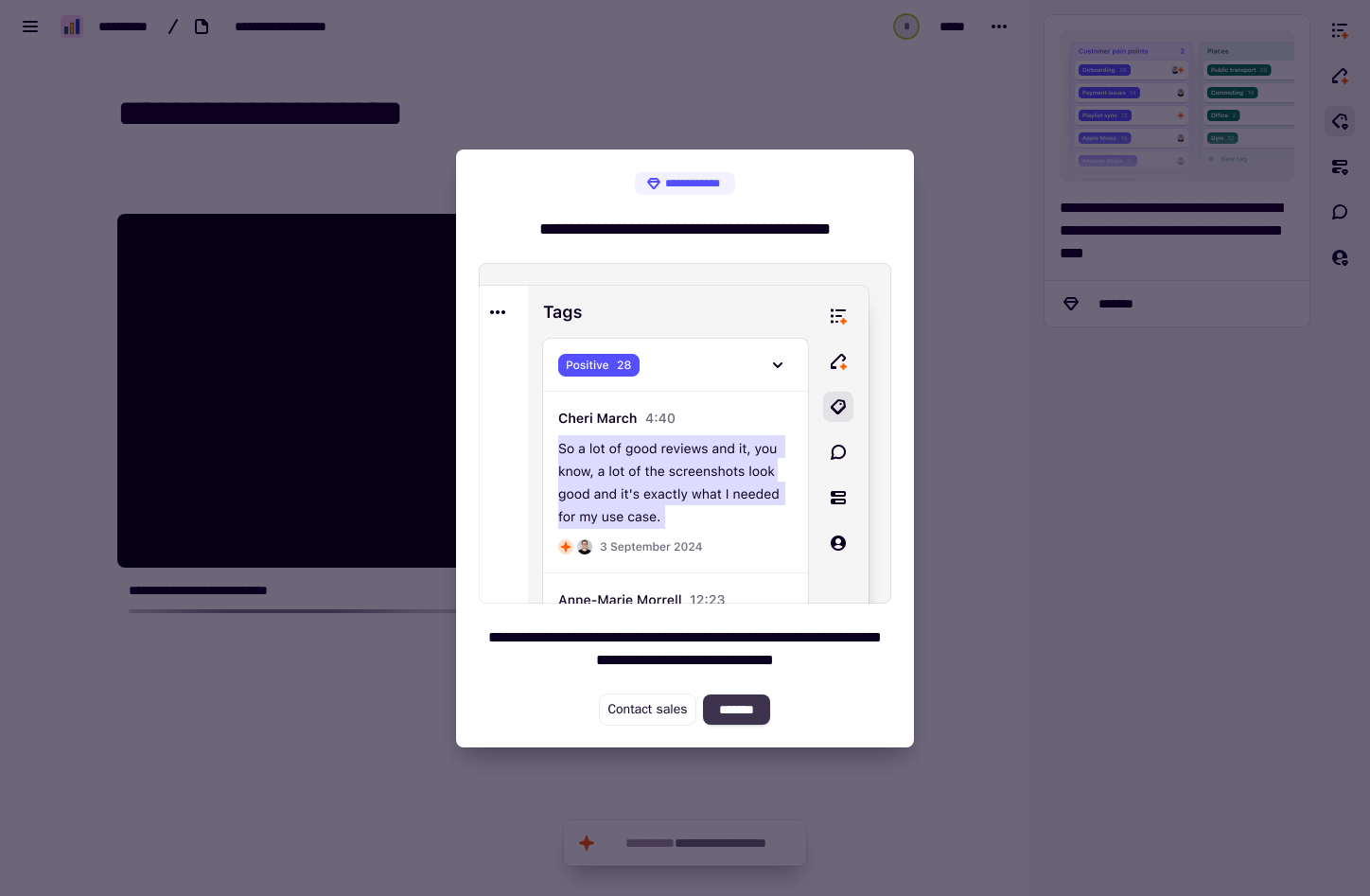 click on "*******" 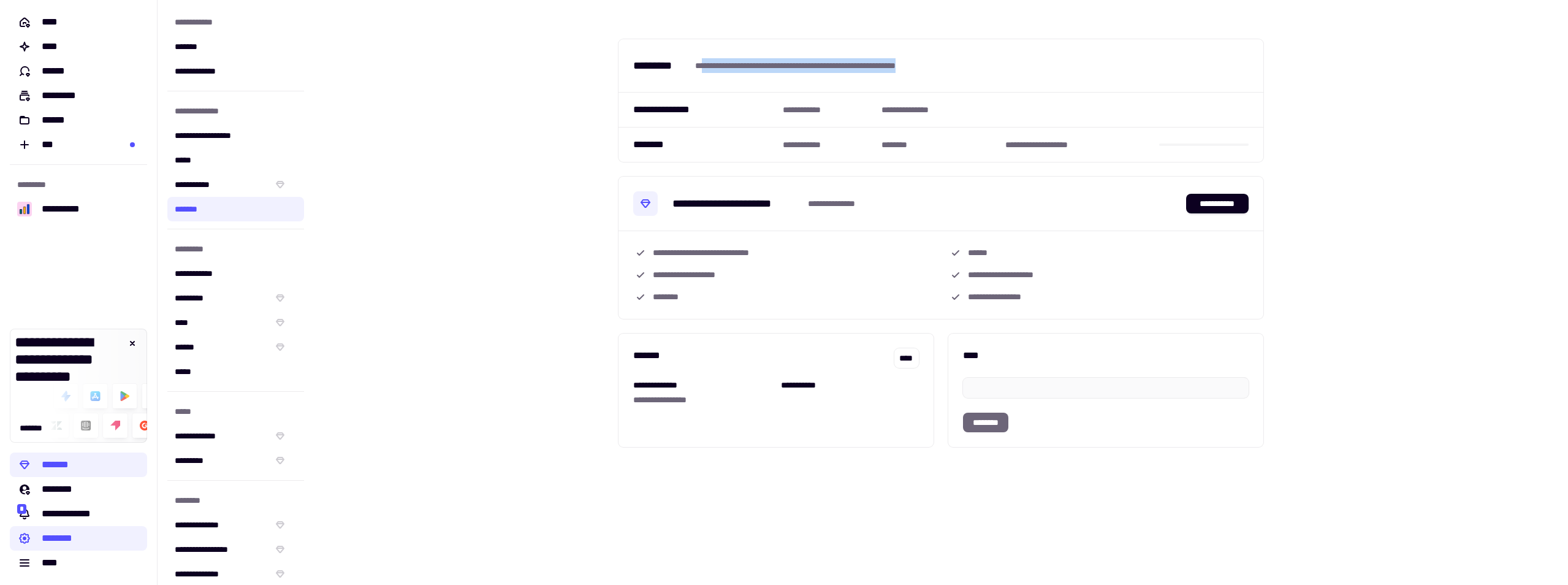 drag, startPoint x: 729, startPoint y: 64, endPoint x: 1018, endPoint y: 79, distance: 289.38901 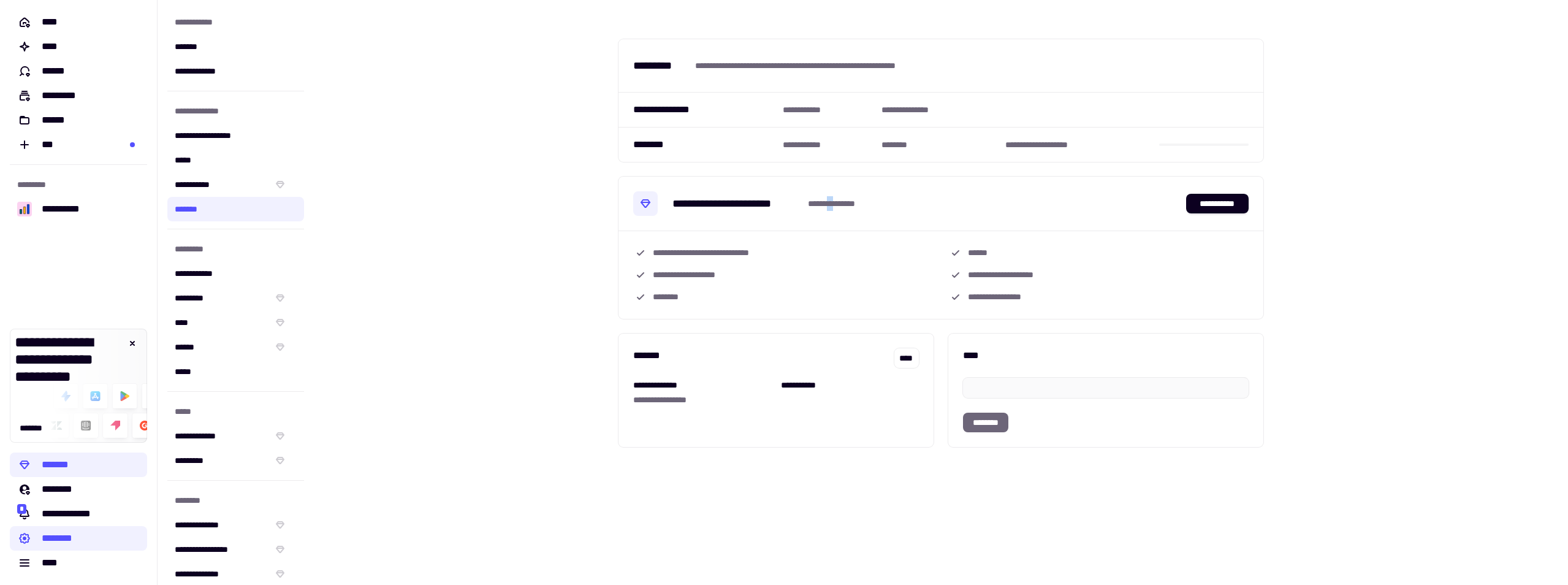 drag, startPoint x: 834, startPoint y: 201, endPoint x: 845, endPoint y: 201, distance: 11 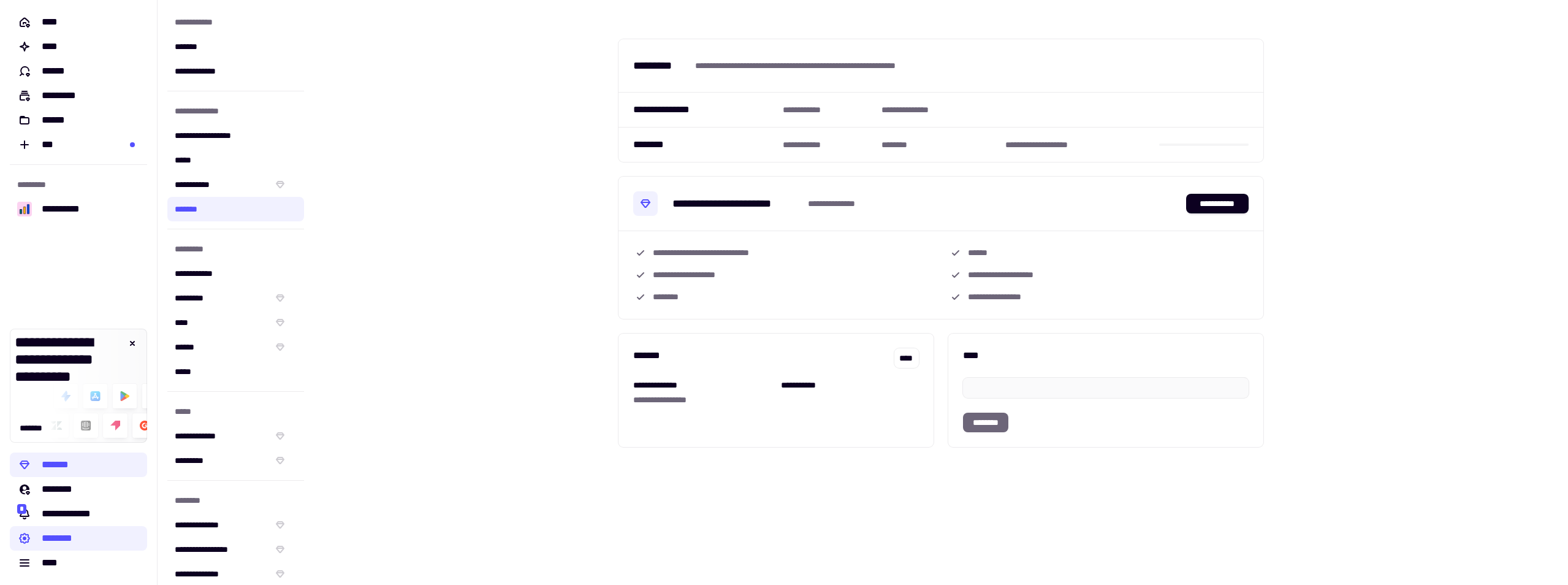 click on "[FIRST] [LAST]" at bounding box center [902, 204] 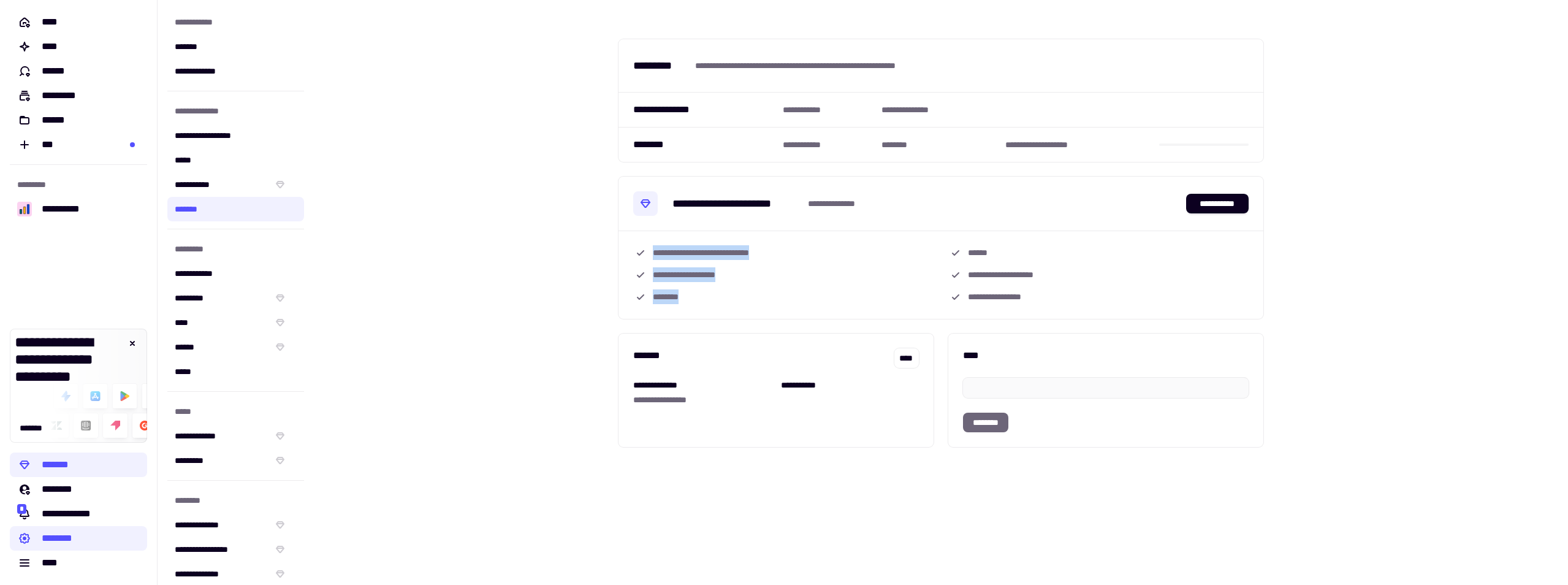 drag, startPoint x: 664, startPoint y: 294, endPoint x: 634, endPoint y: 244, distance: 58.309519 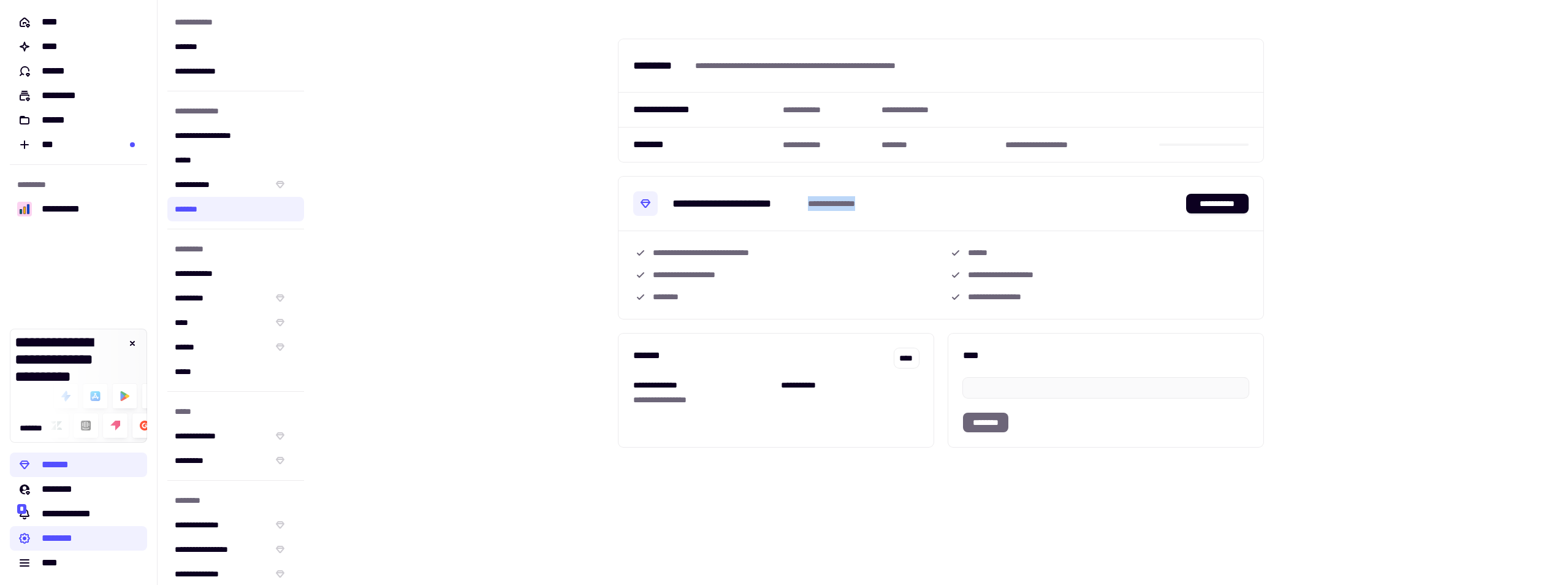 drag, startPoint x: 870, startPoint y: 199, endPoint x: 807, endPoint y: 204, distance: 63.198101 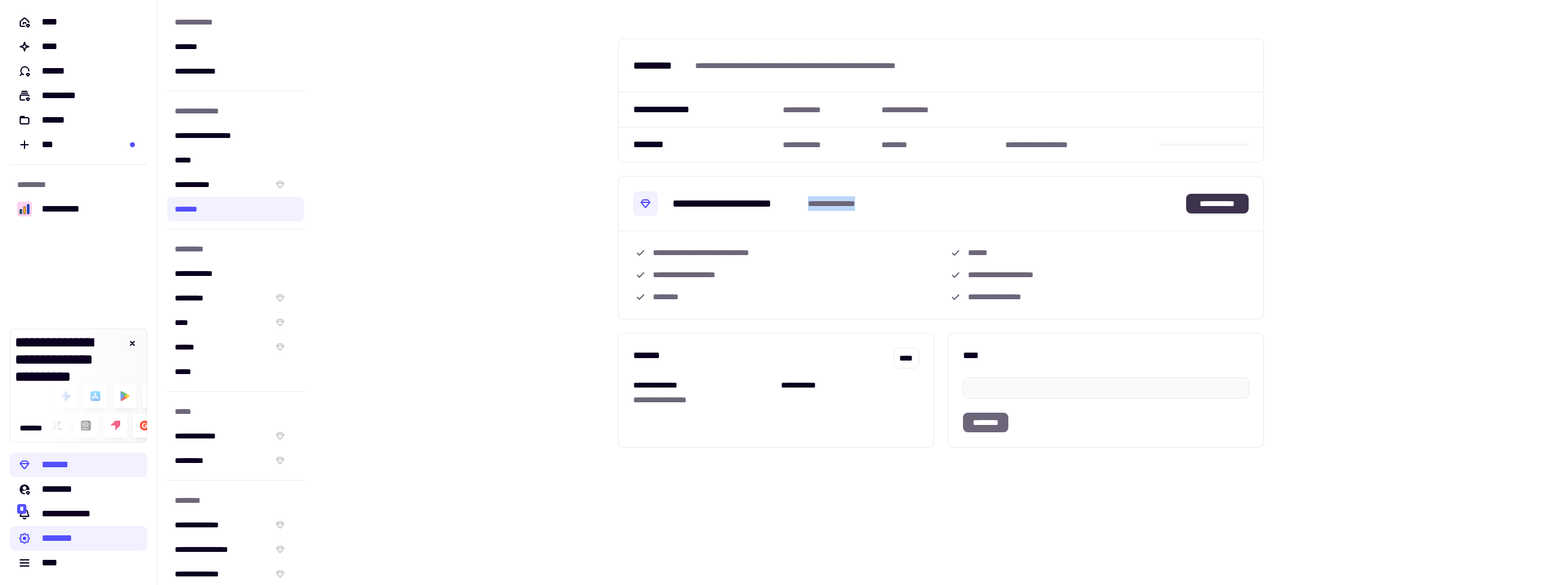 click on "**********" 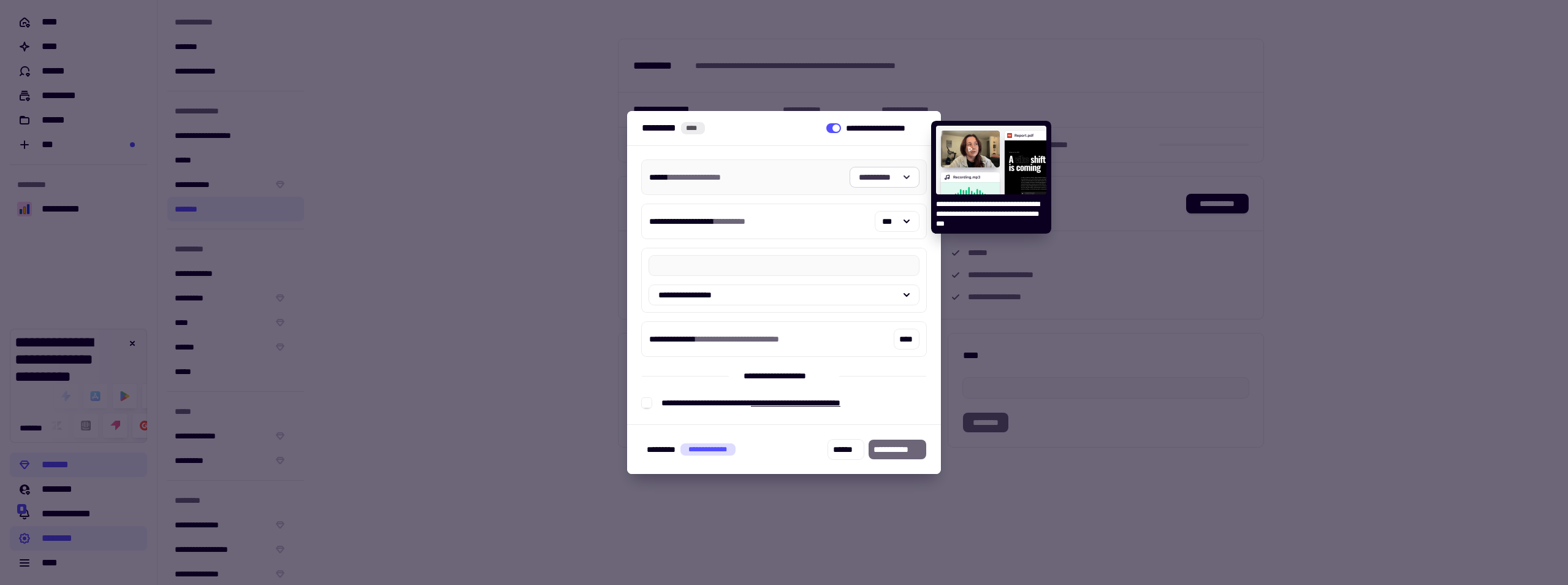 click on "**********" 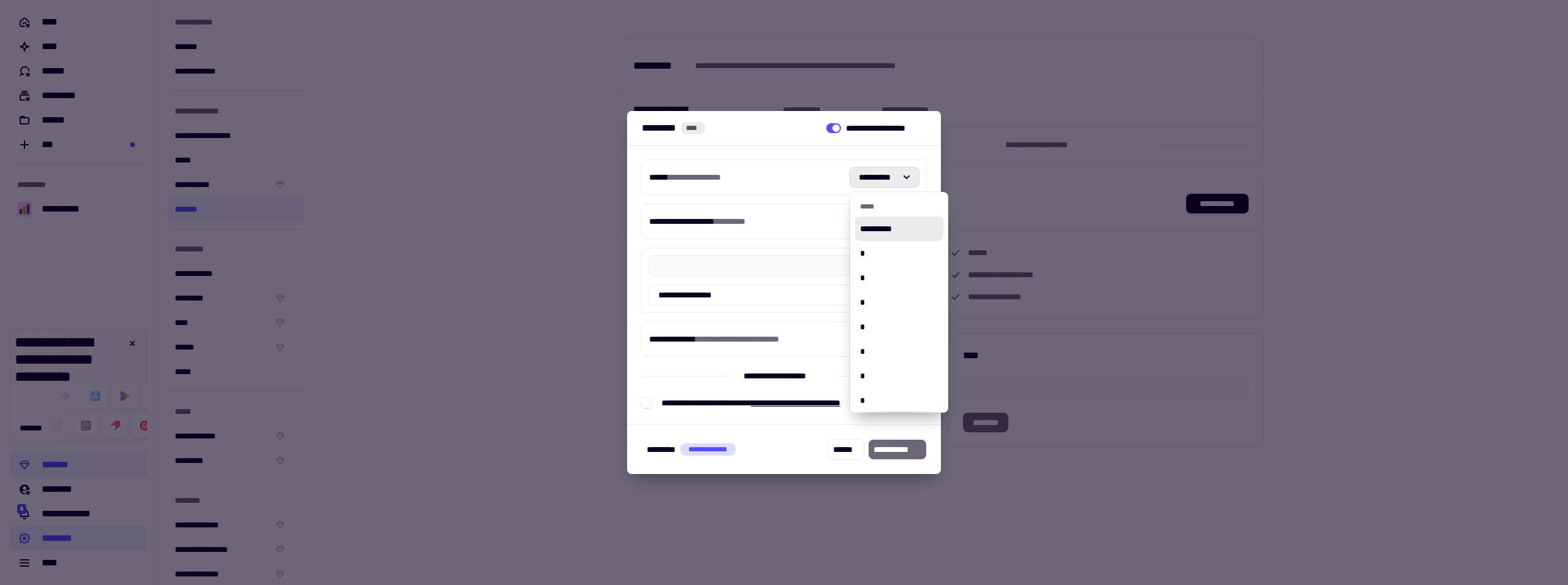 click on "[NUMBER] [STREET], [CITY], [STATE] [ZIP]" at bounding box center (784, 285) 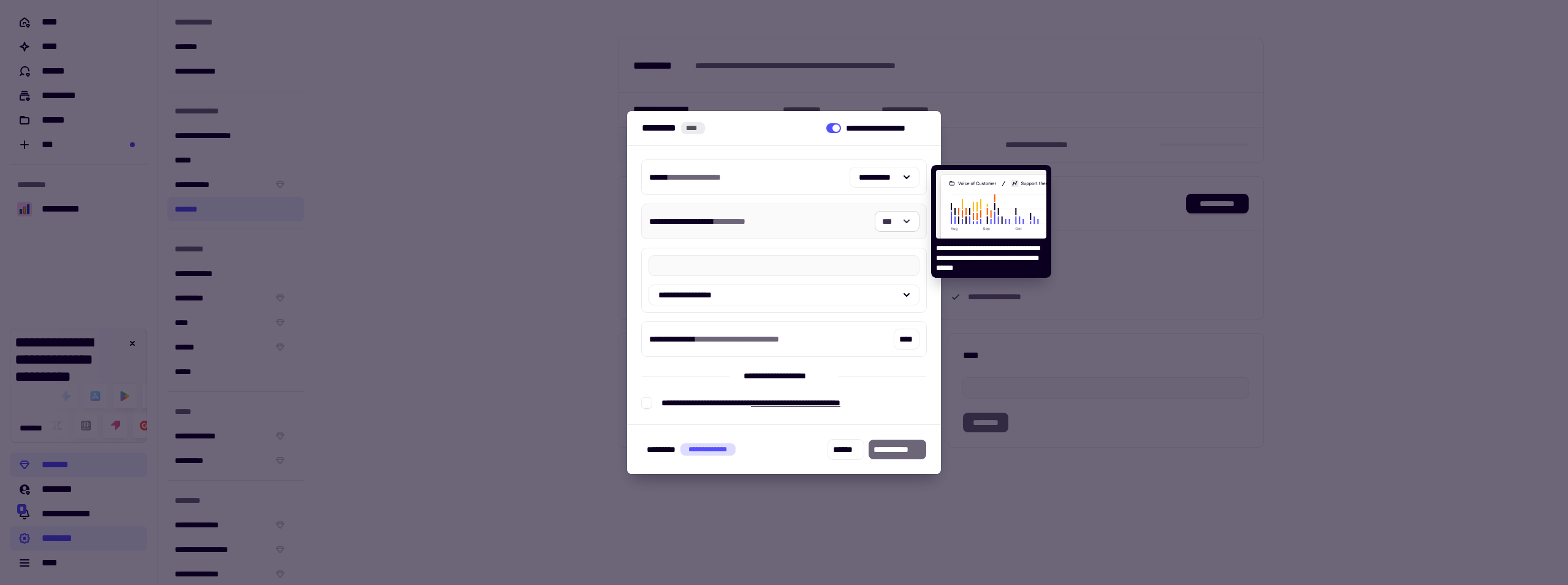 click on "***" 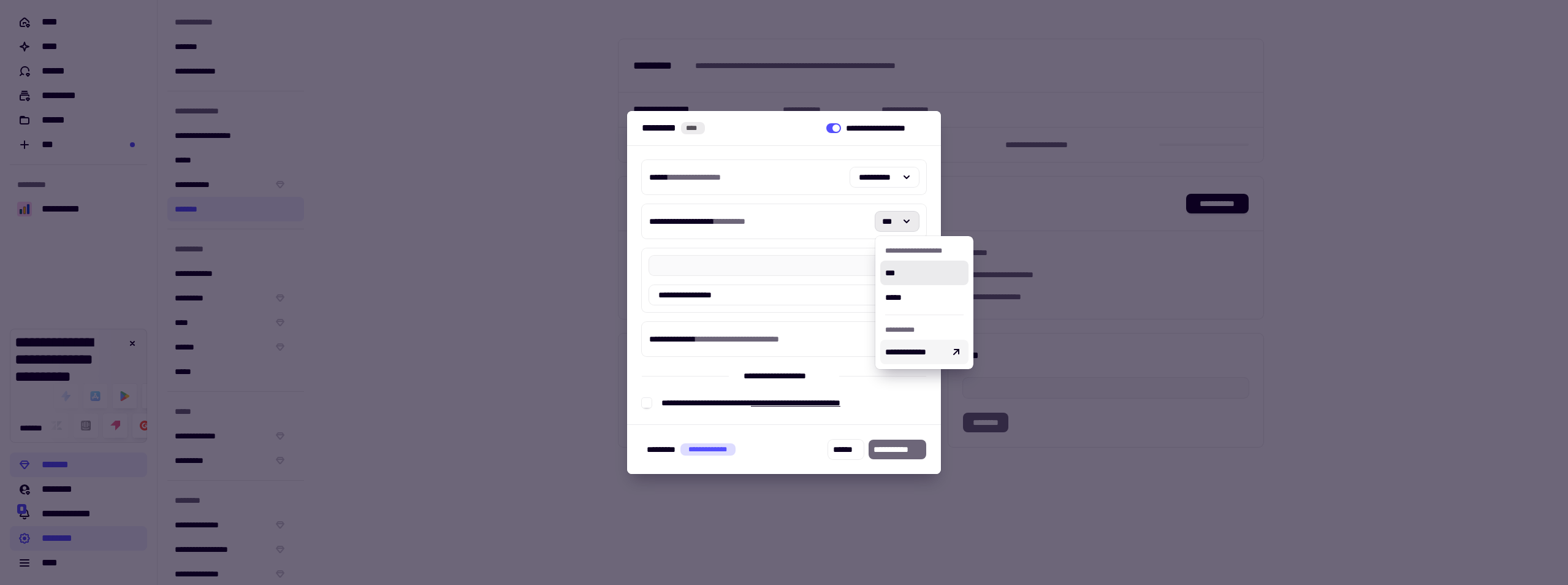 click on "[NUMBER] [STREET], [CITY], [STATE] [ZIP]" at bounding box center (784, 285) 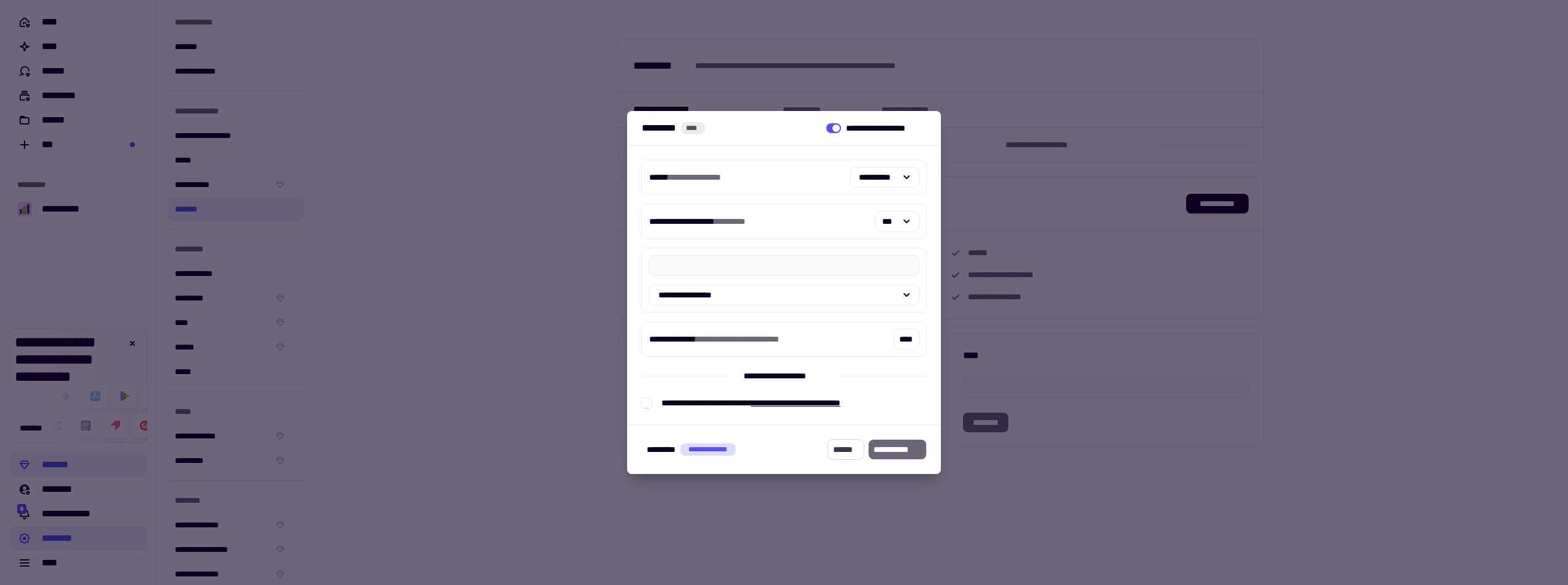 click on "******" at bounding box center (846, 449) 